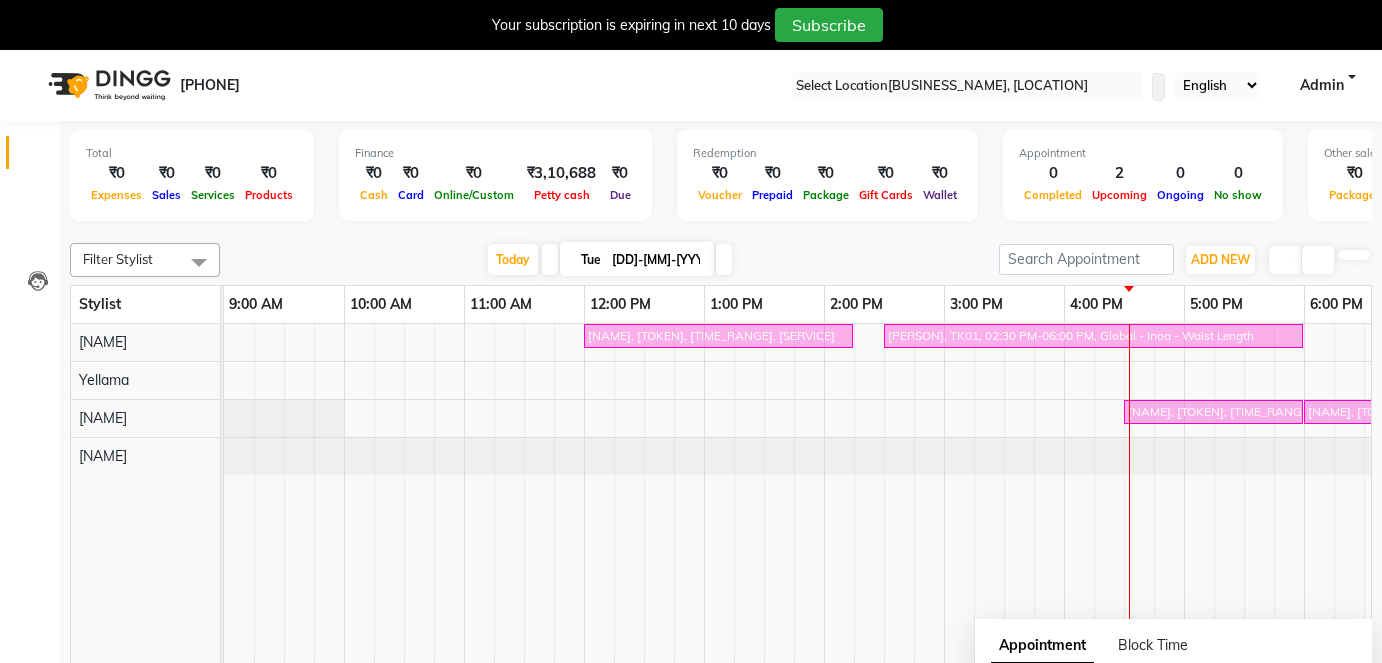 scroll, scrollTop: 0, scrollLeft: 0, axis: both 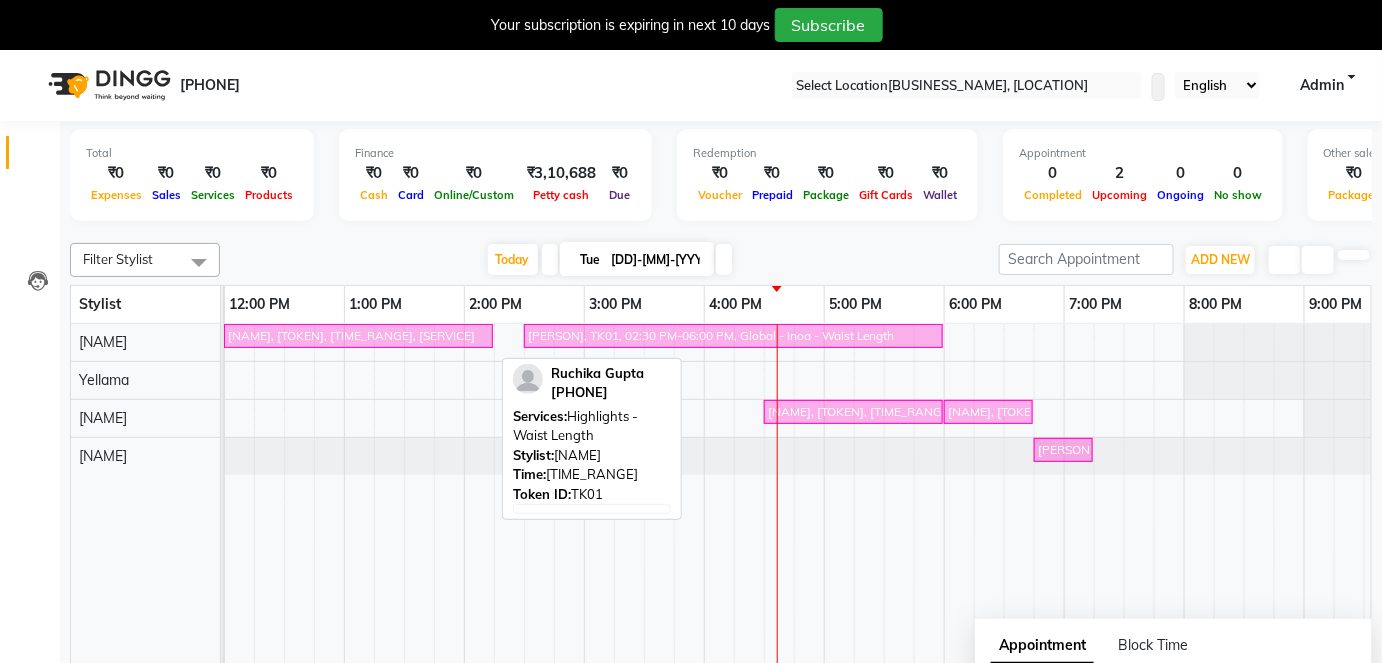 click on "[NAME], [TOKEN], [TIME_RANGE], [SERVICE]" at bounding box center [358, 336] 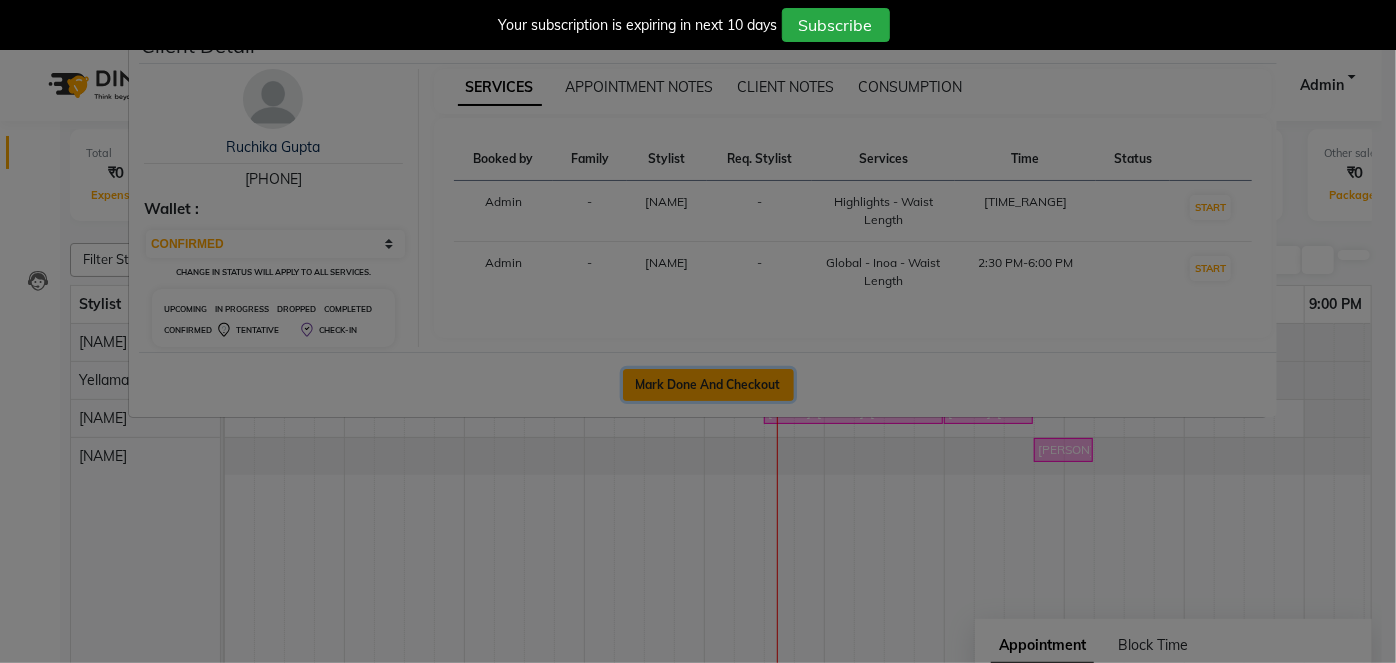 click on "Mark Done And Checkout" at bounding box center [708, 385] 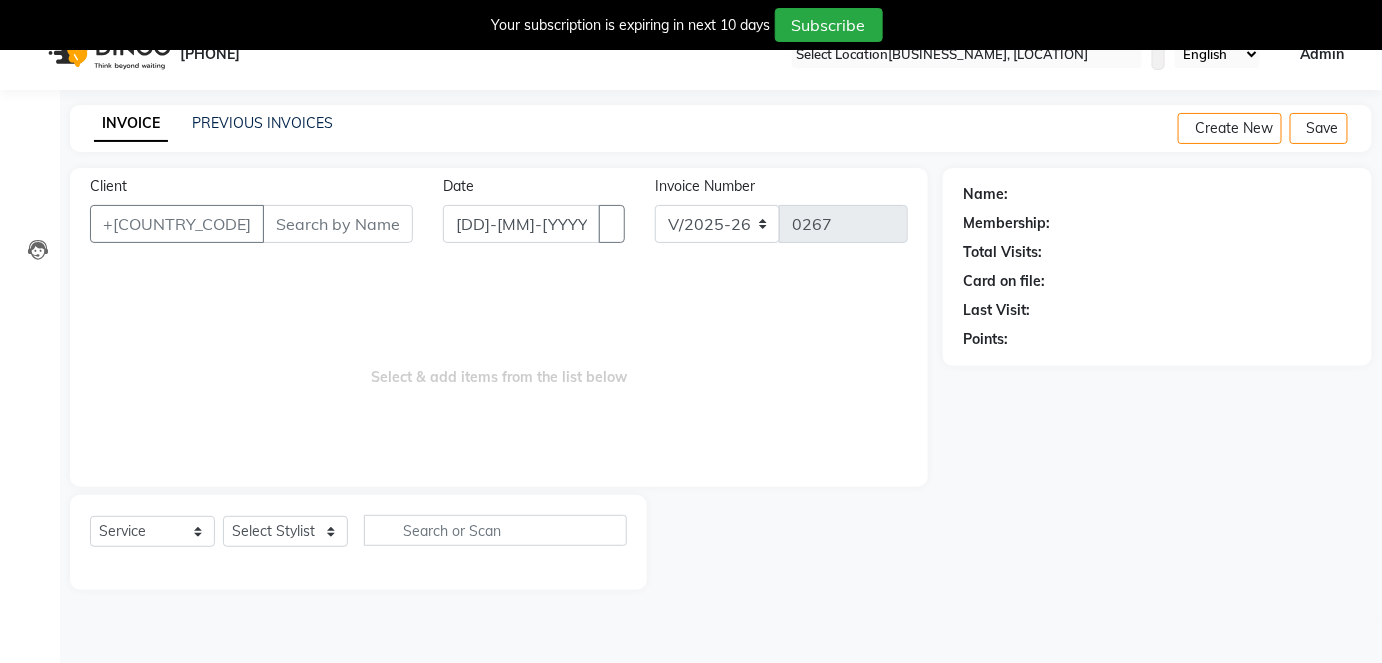 scroll, scrollTop: 48, scrollLeft: 0, axis: vertical 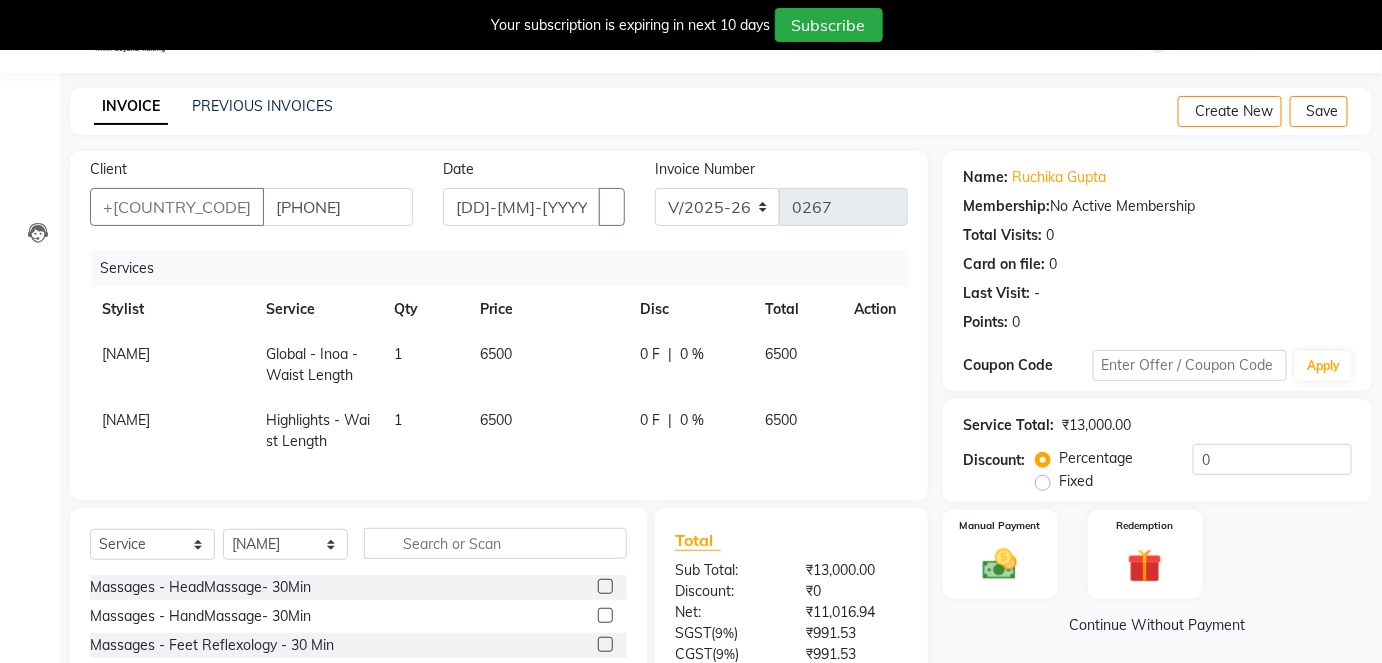 click on "6500" at bounding box center (126, 354) 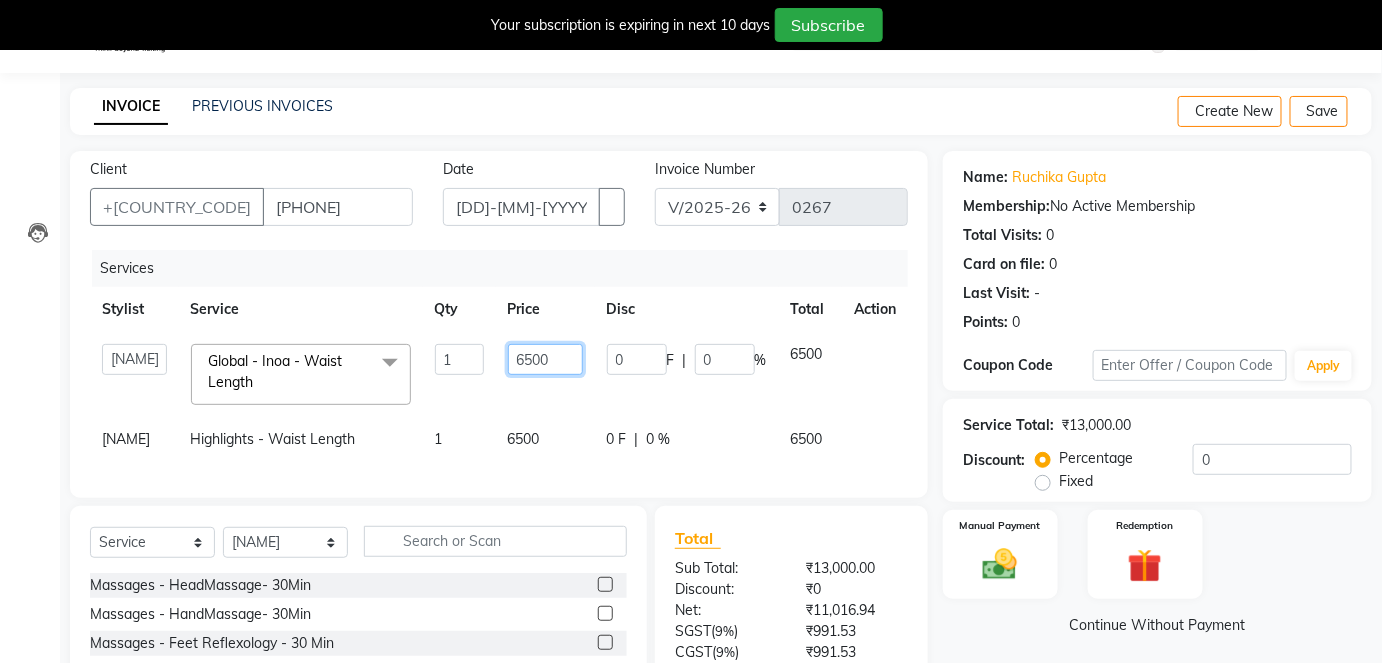 click on "6500" at bounding box center [459, 359] 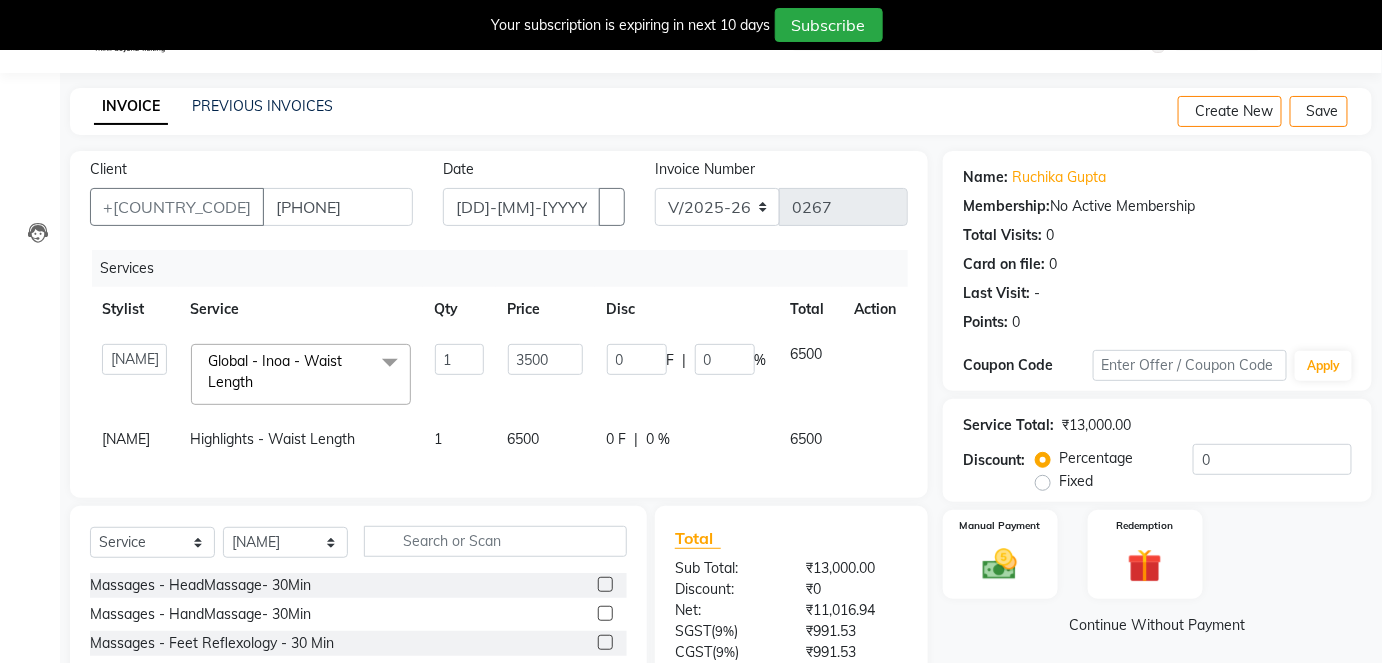 click on "6500" at bounding box center (301, 374) 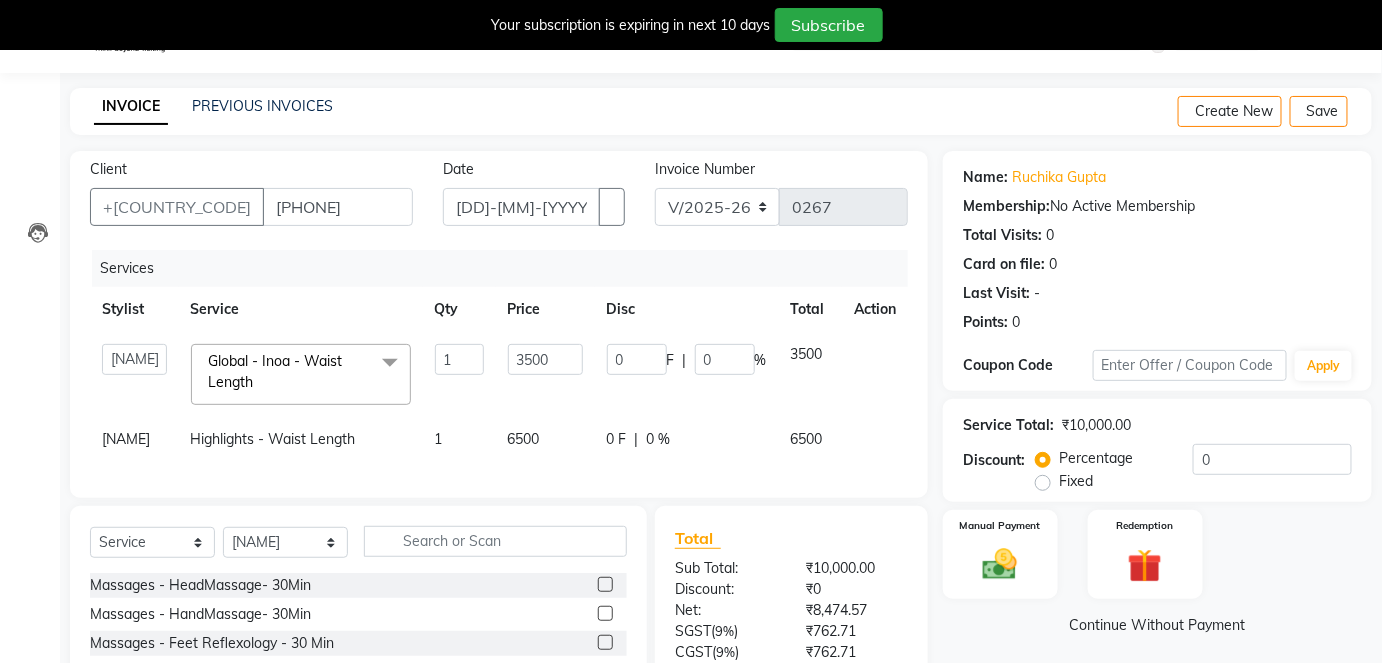 click on "6500" at bounding box center [294, 374] 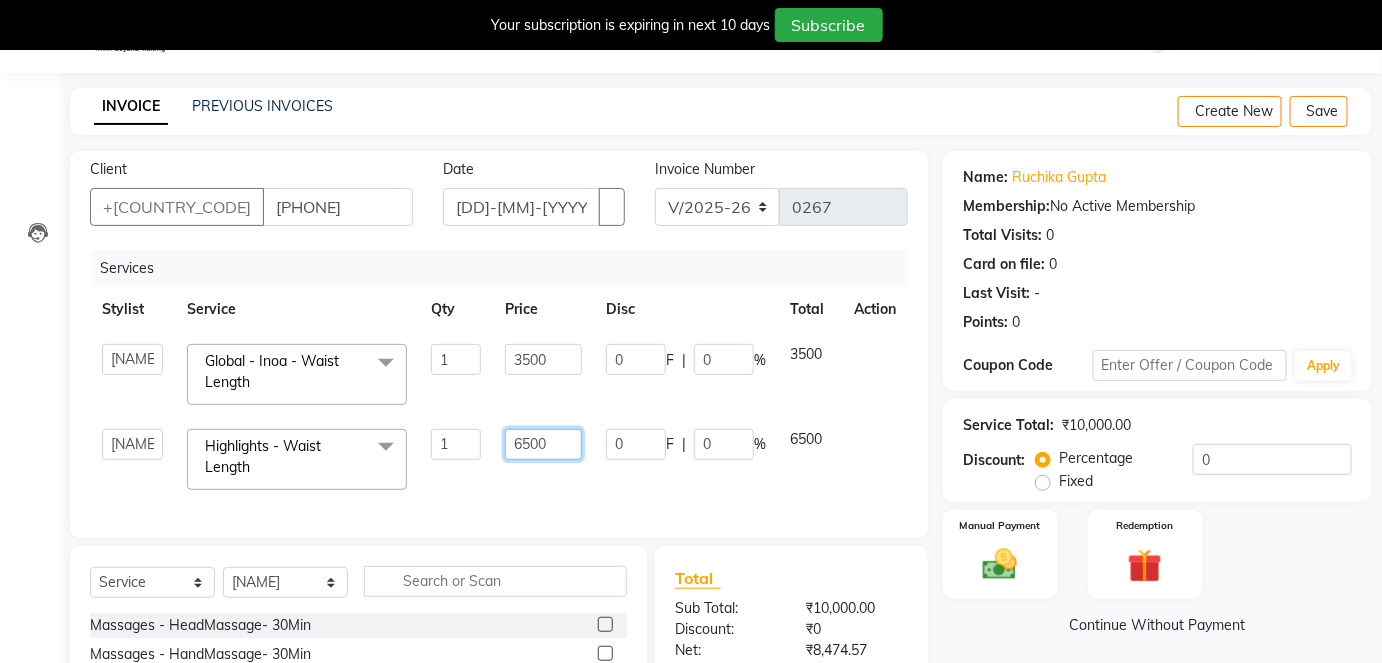 click on "6500" at bounding box center (456, 359) 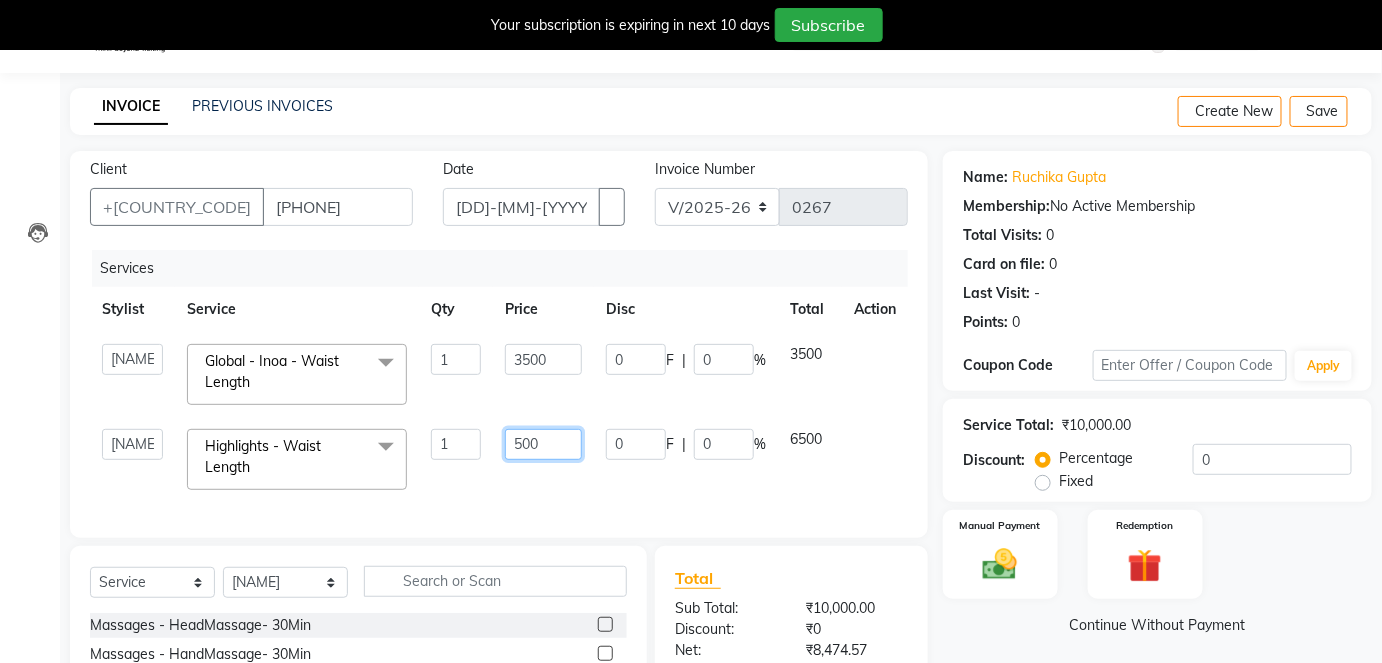type on "5500" 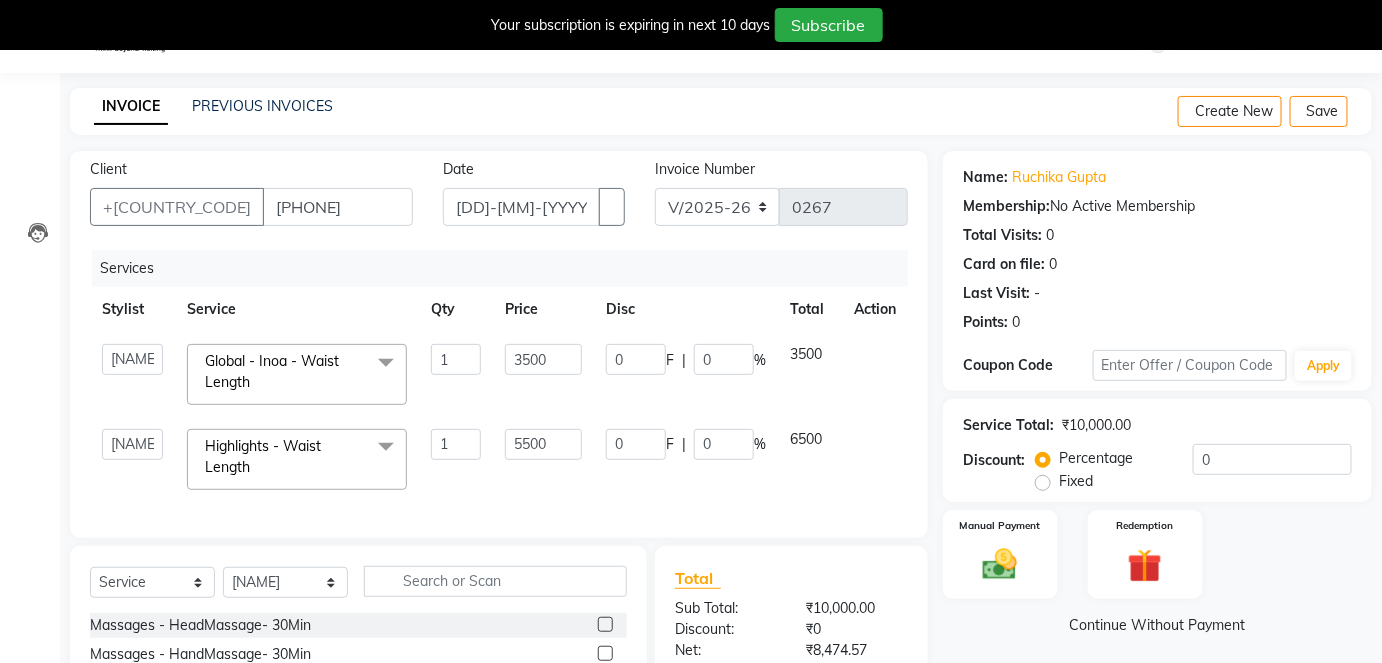 click on "6500" at bounding box center (810, 374) 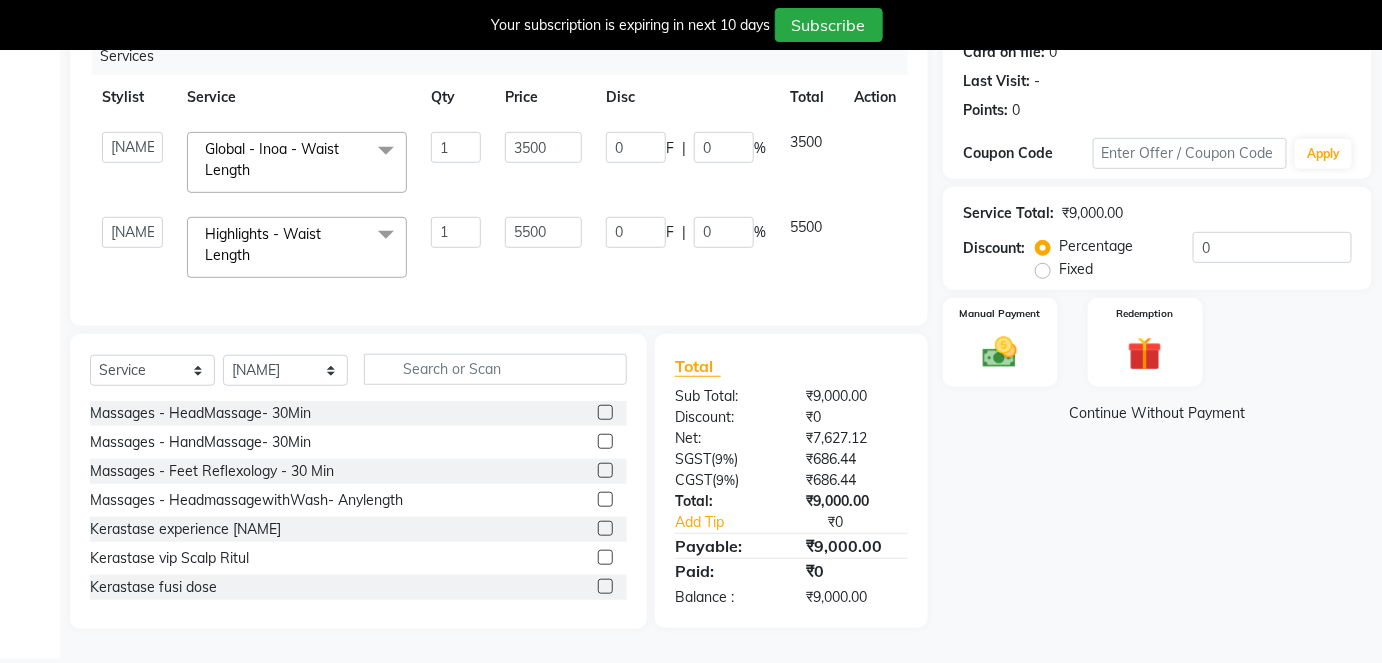 scroll, scrollTop: 266, scrollLeft: 0, axis: vertical 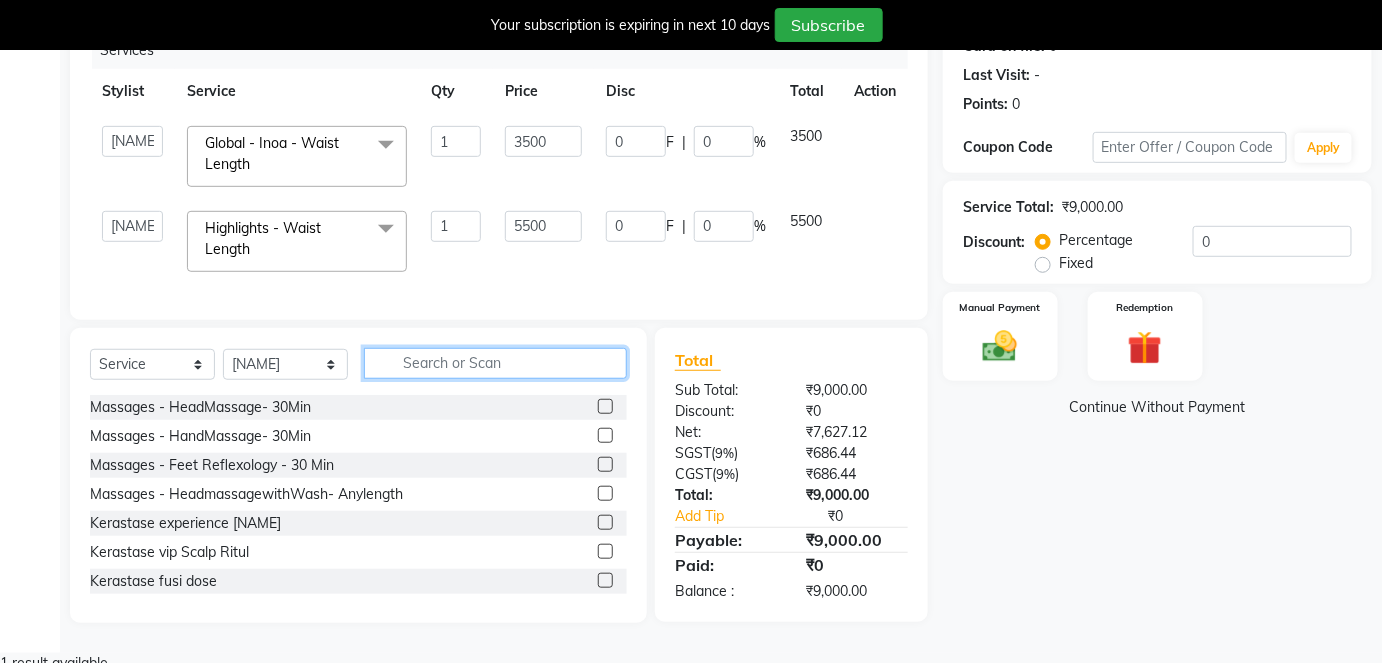 click at bounding box center [495, 363] 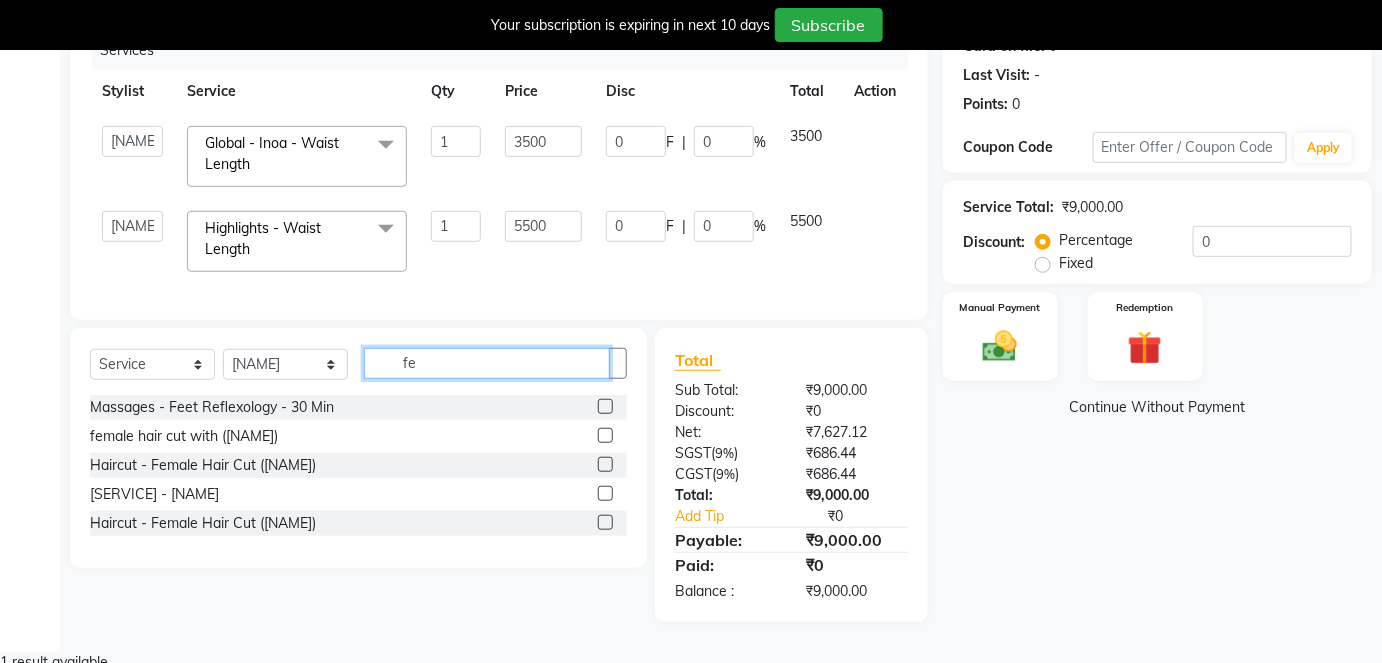 scroll, scrollTop: 265, scrollLeft: 0, axis: vertical 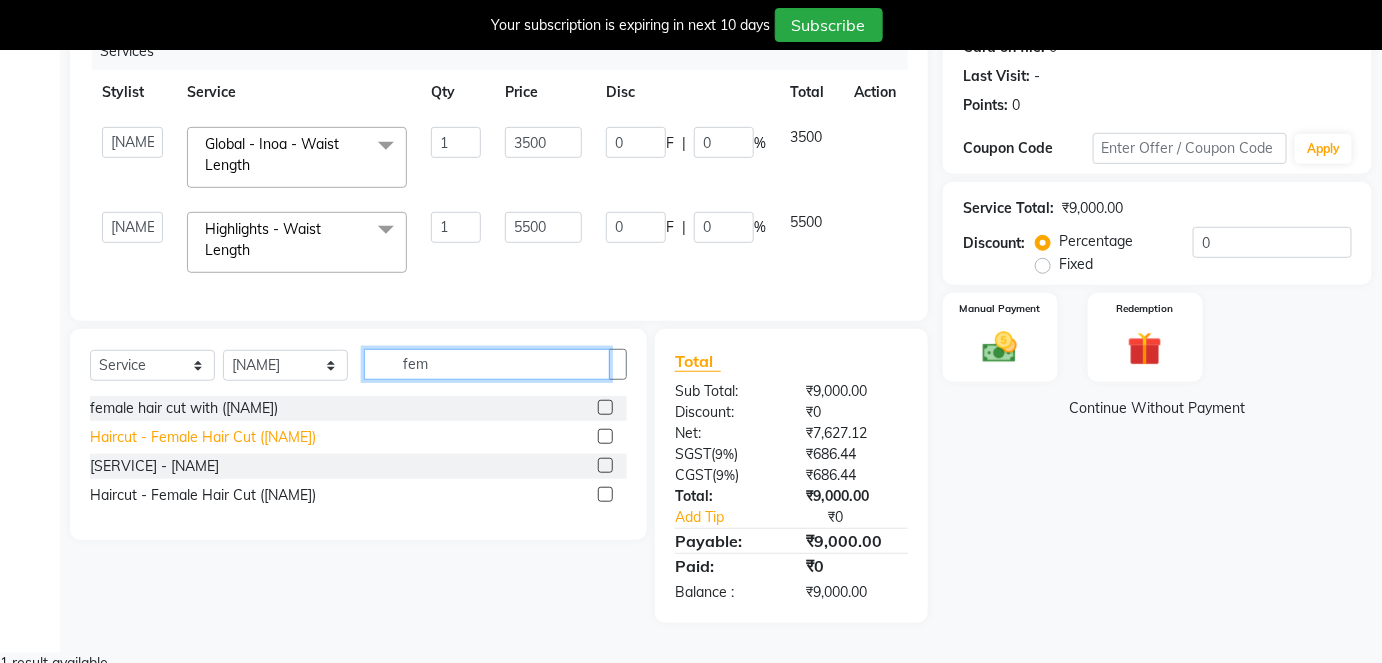 type on "fem" 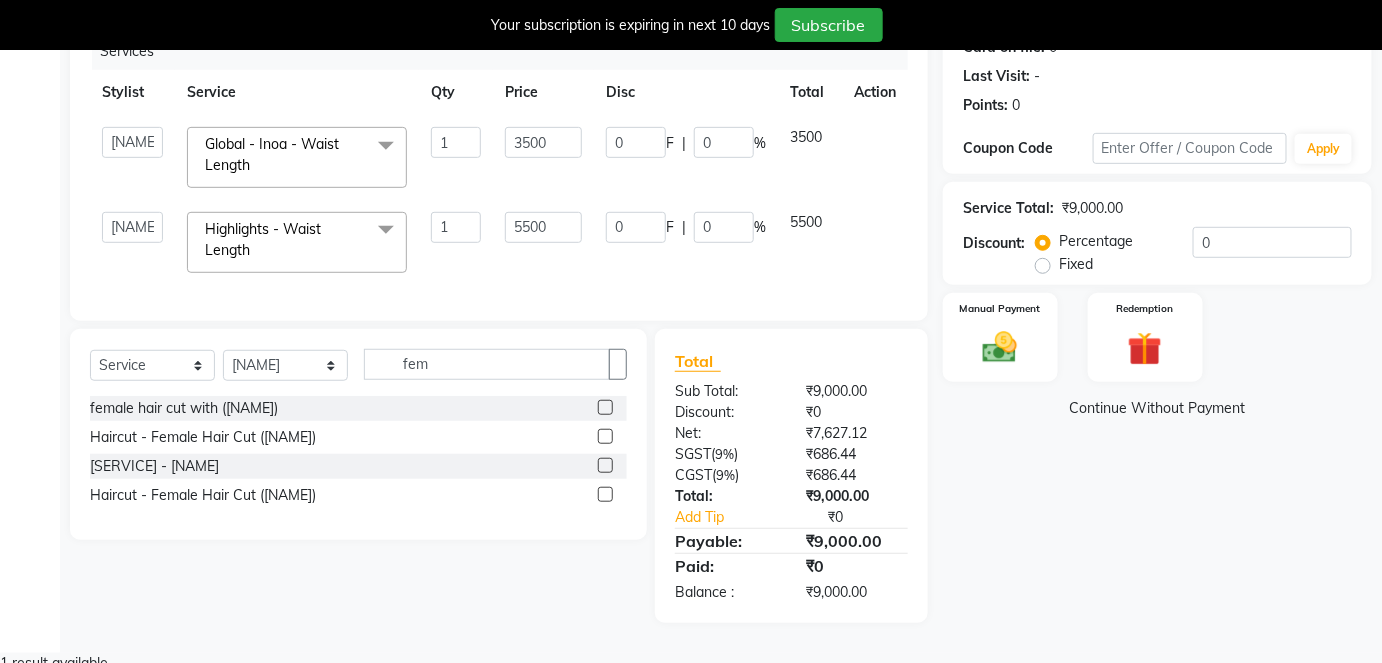 click on "Haircut - Female Hair Cut ([NAME])" at bounding box center [184, 408] 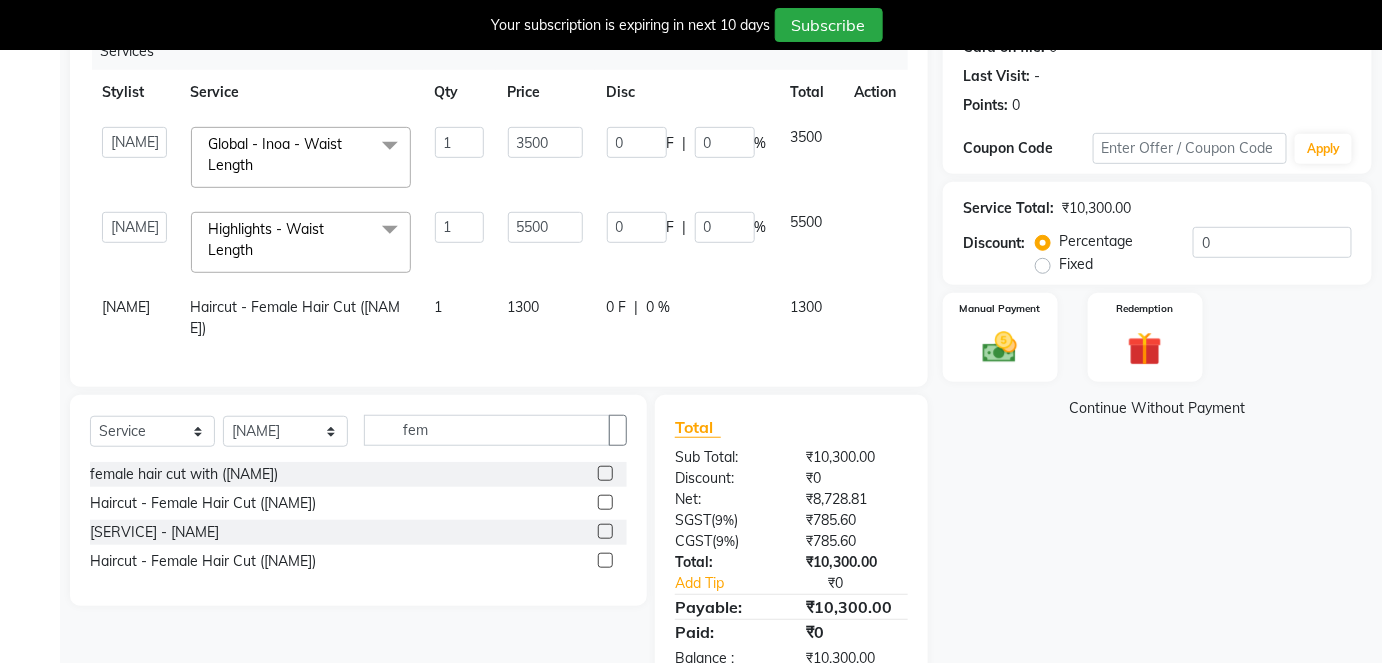 click on "1300" at bounding box center [294, 157] 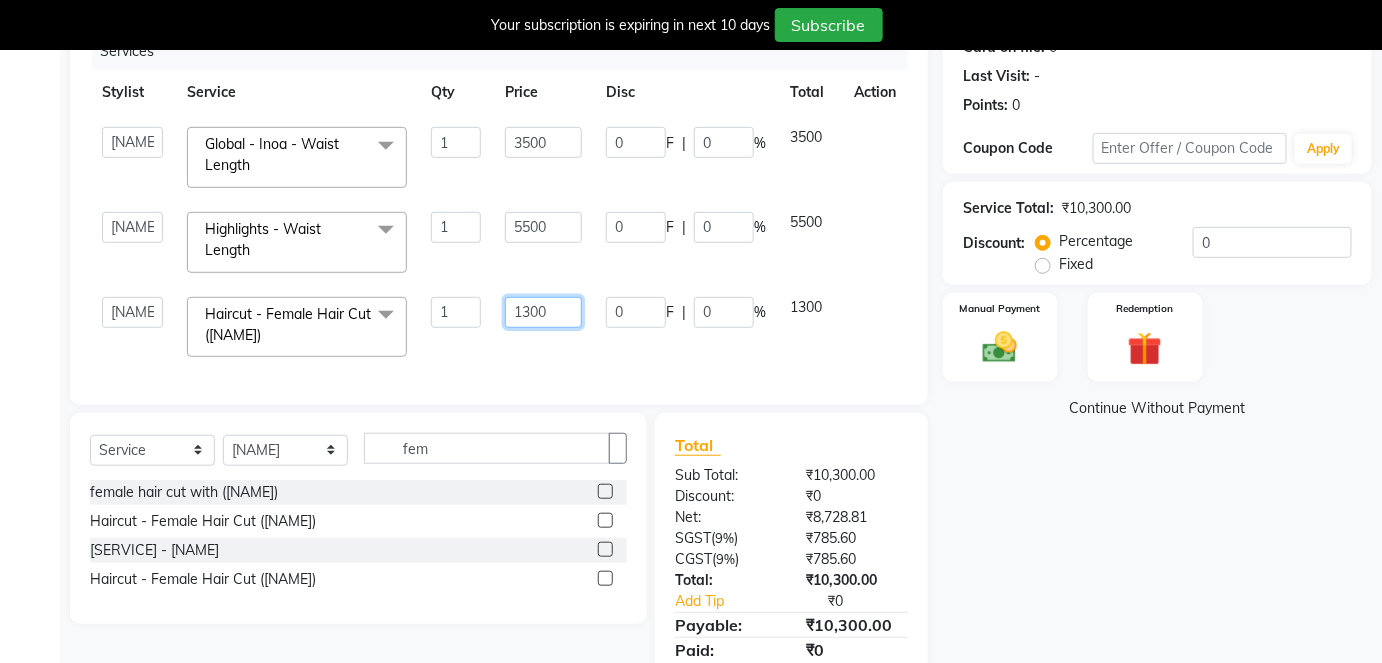 click on "1300" at bounding box center [456, 142] 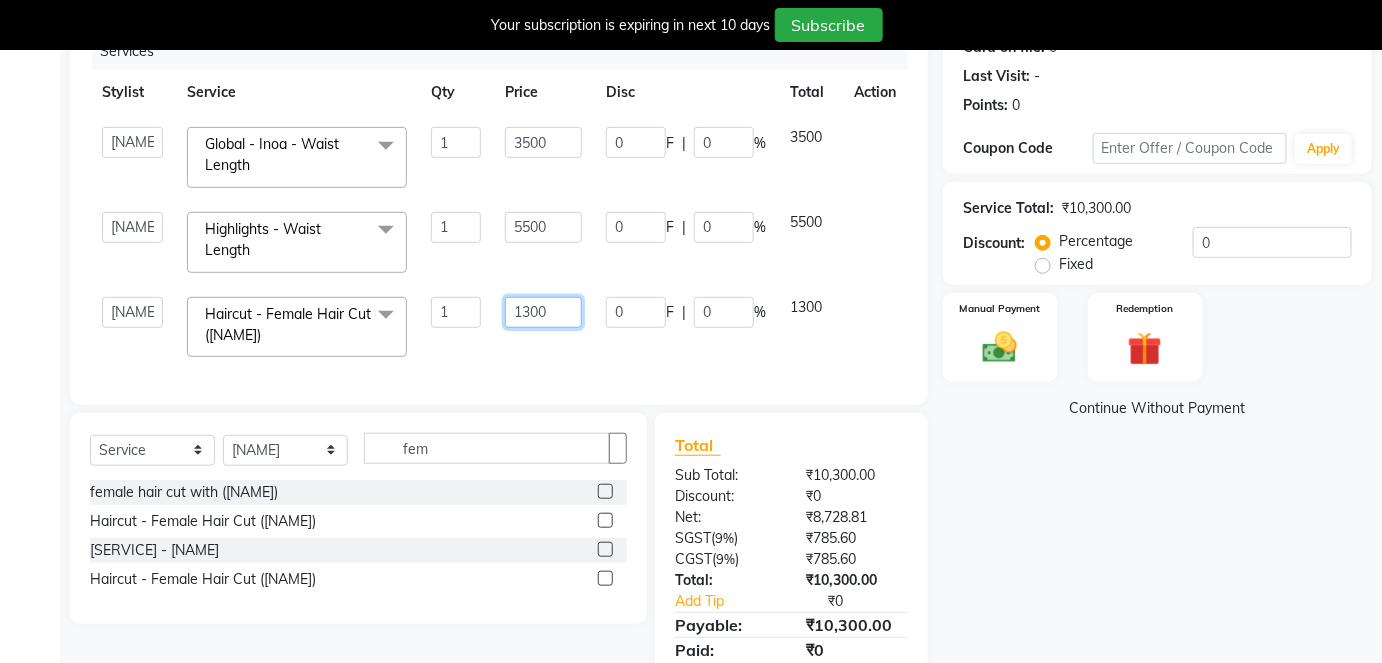 click on "1300" at bounding box center (456, 142) 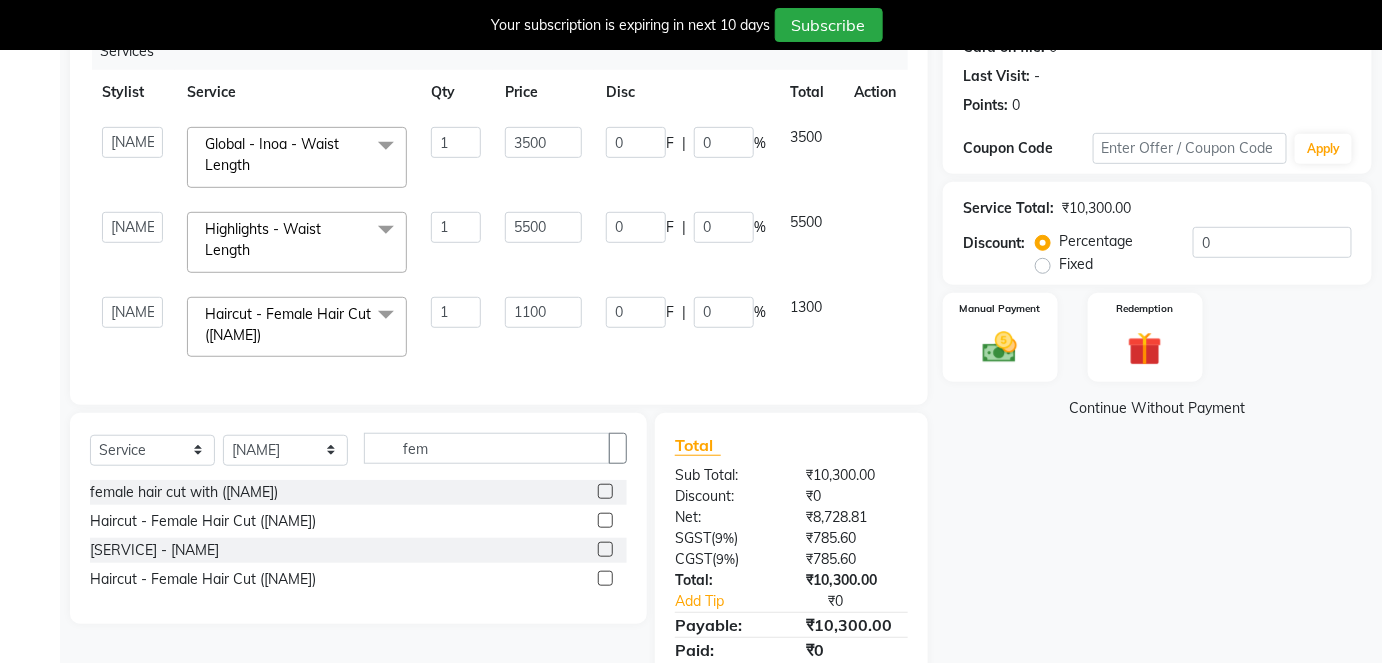 click on "1300" at bounding box center (297, 157) 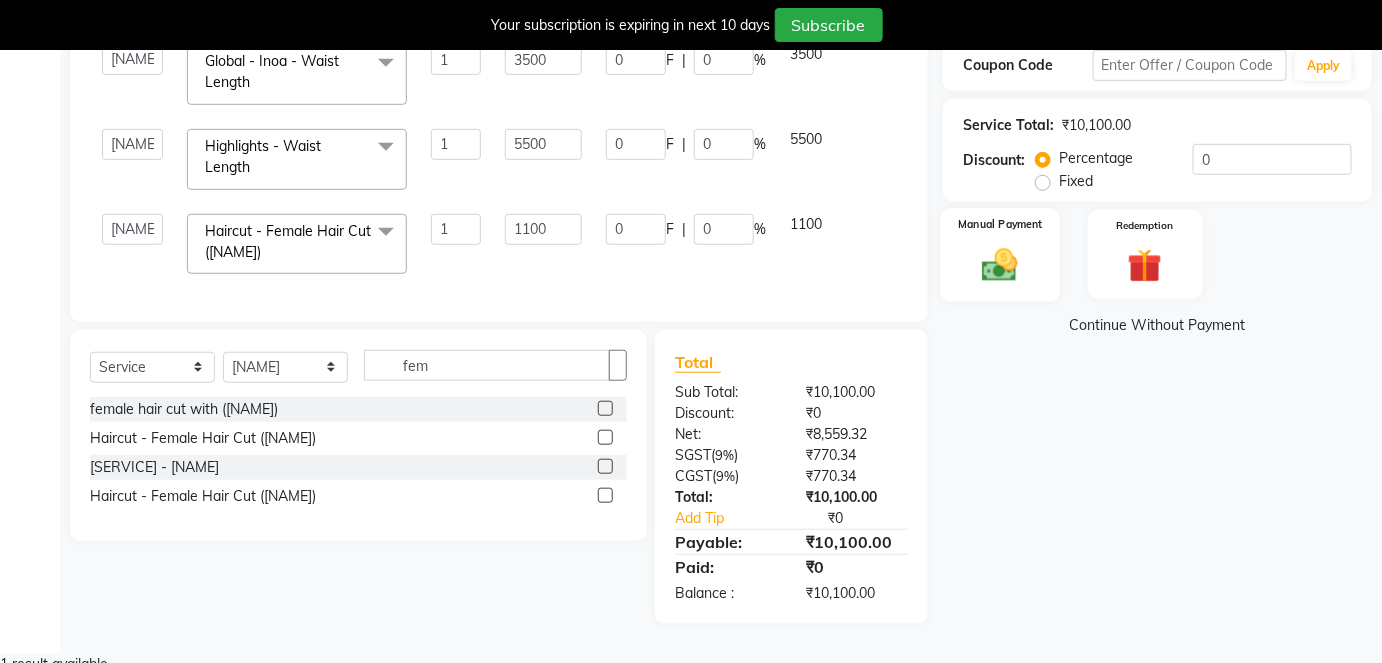 scroll, scrollTop: 349, scrollLeft: 0, axis: vertical 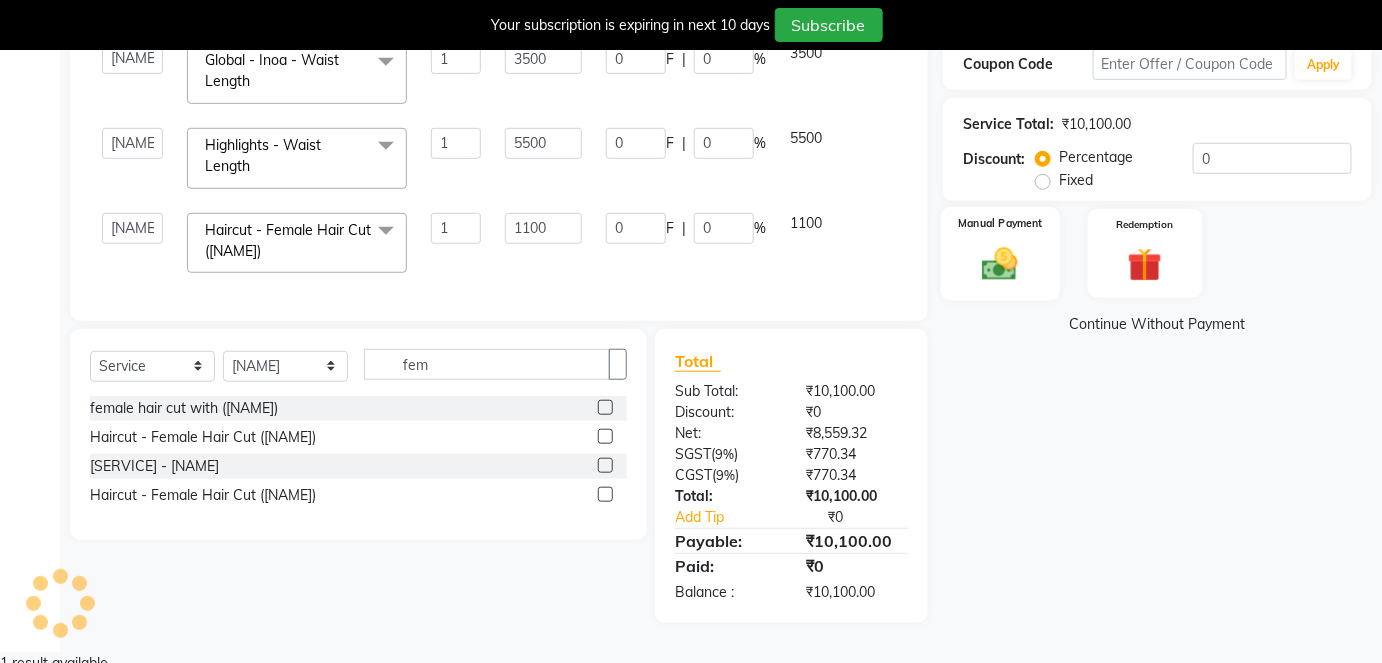 click on "Manual Payment" at bounding box center [1000, 253] 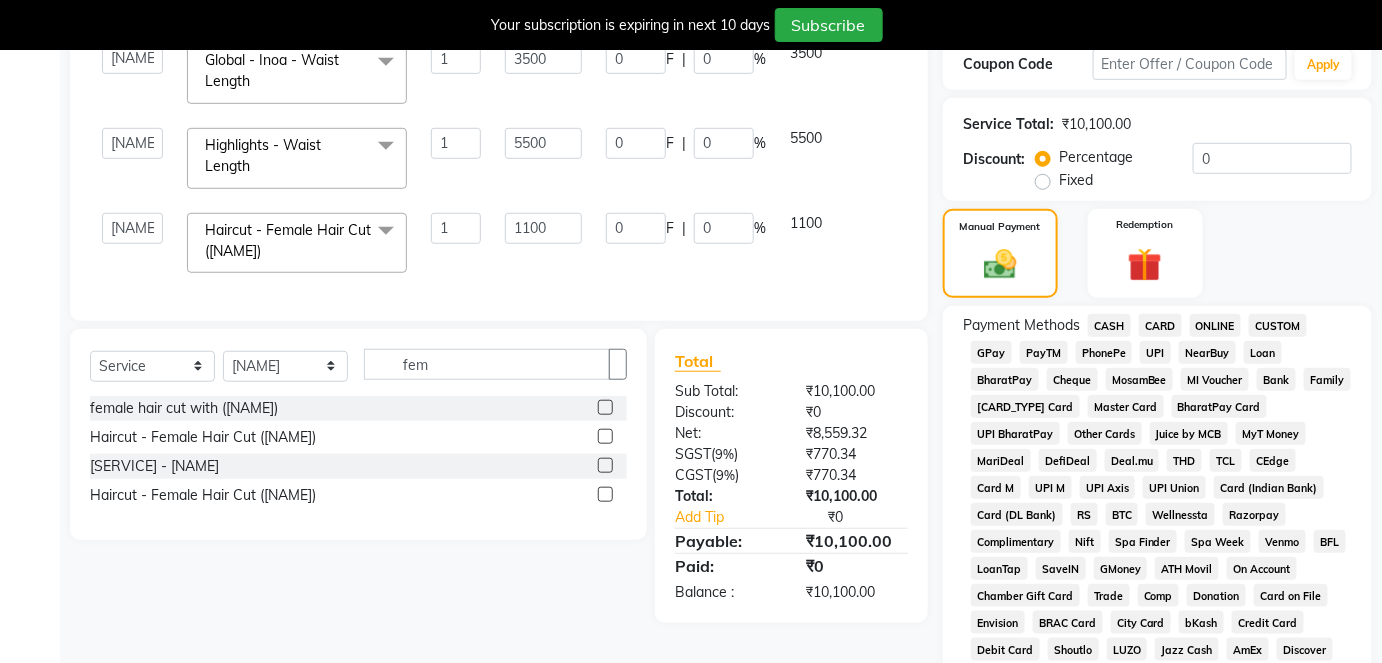 click on "CARD" at bounding box center [1109, 325] 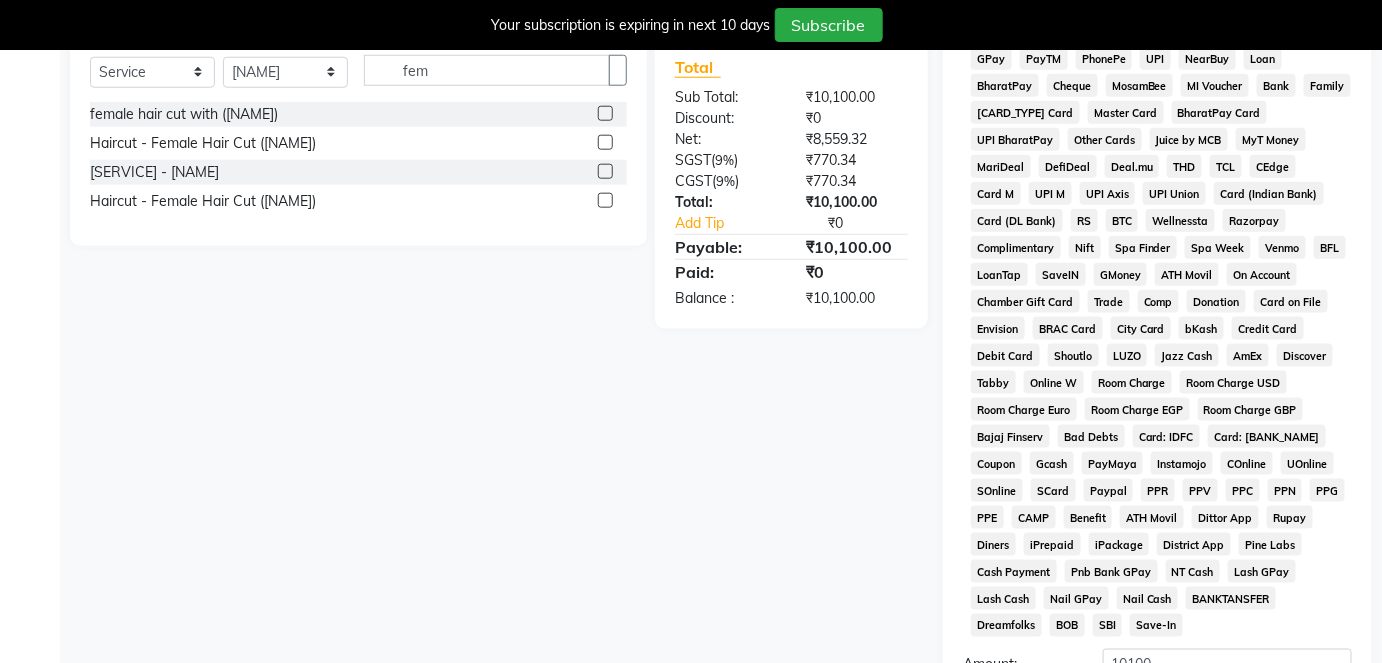 scroll, scrollTop: 864, scrollLeft: 0, axis: vertical 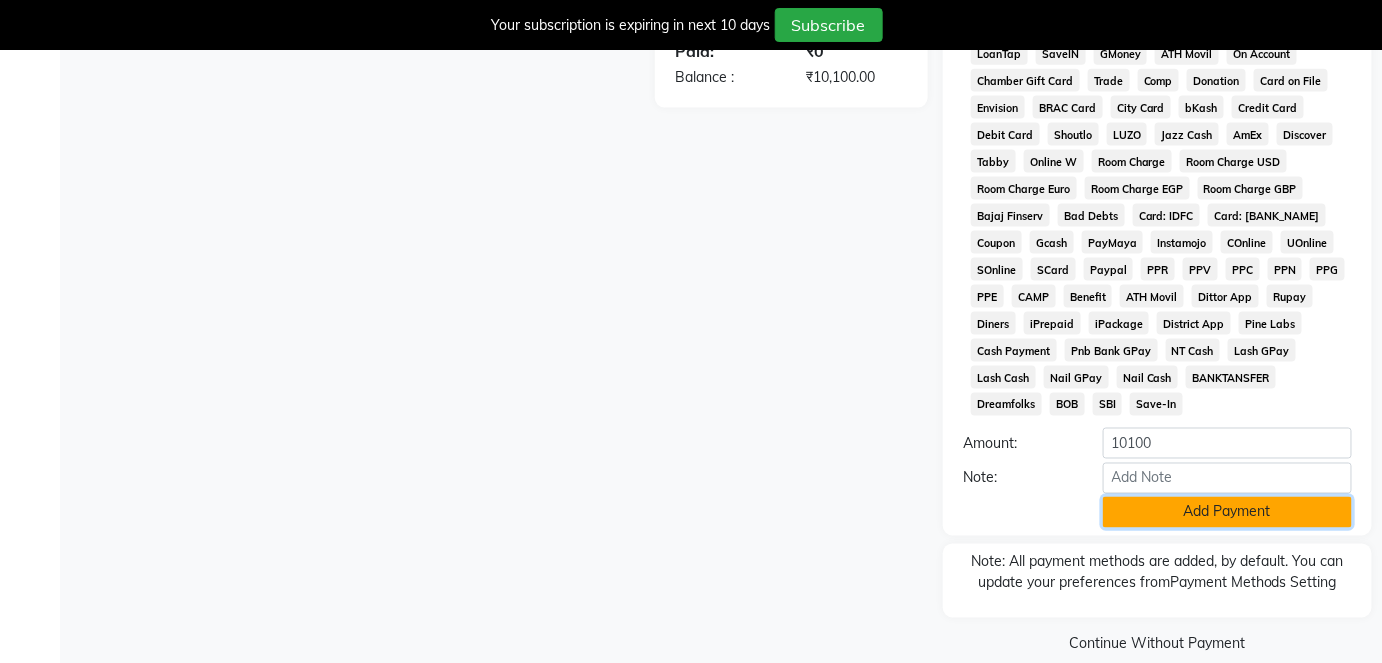 click on "Add Payment" at bounding box center (1227, 512) 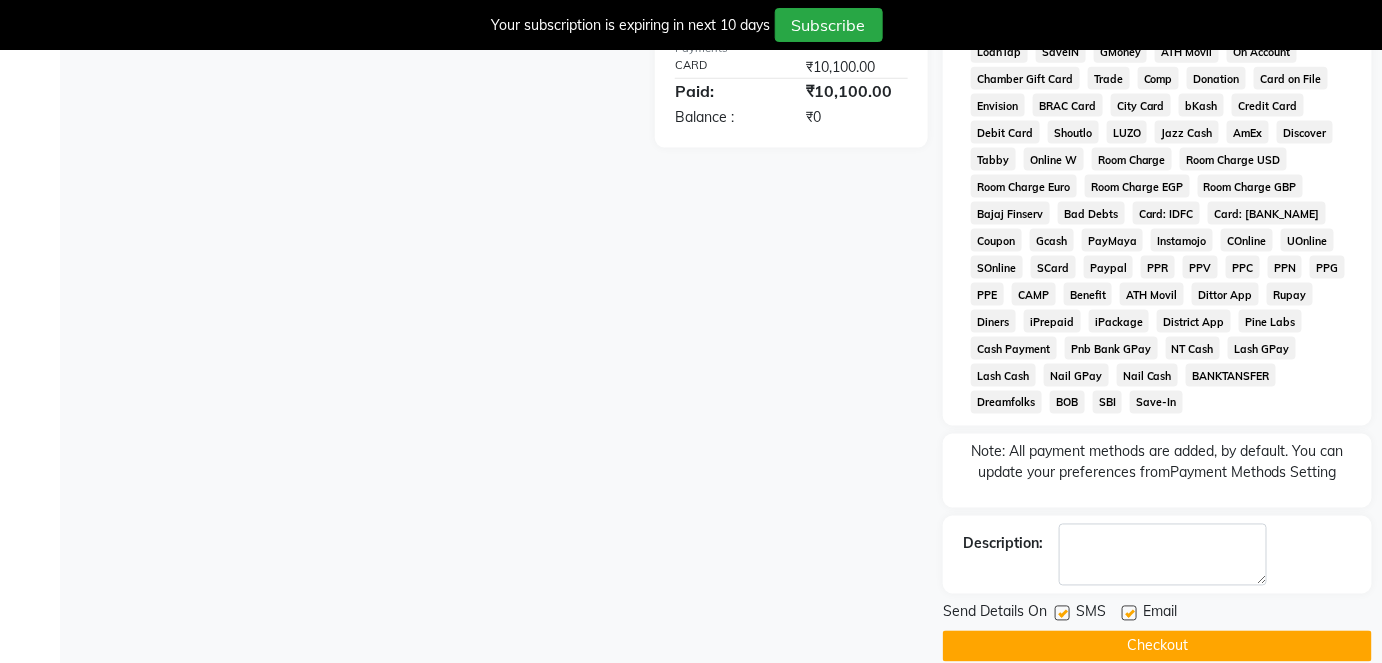 scroll, scrollTop: 870, scrollLeft: 0, axis: vertical 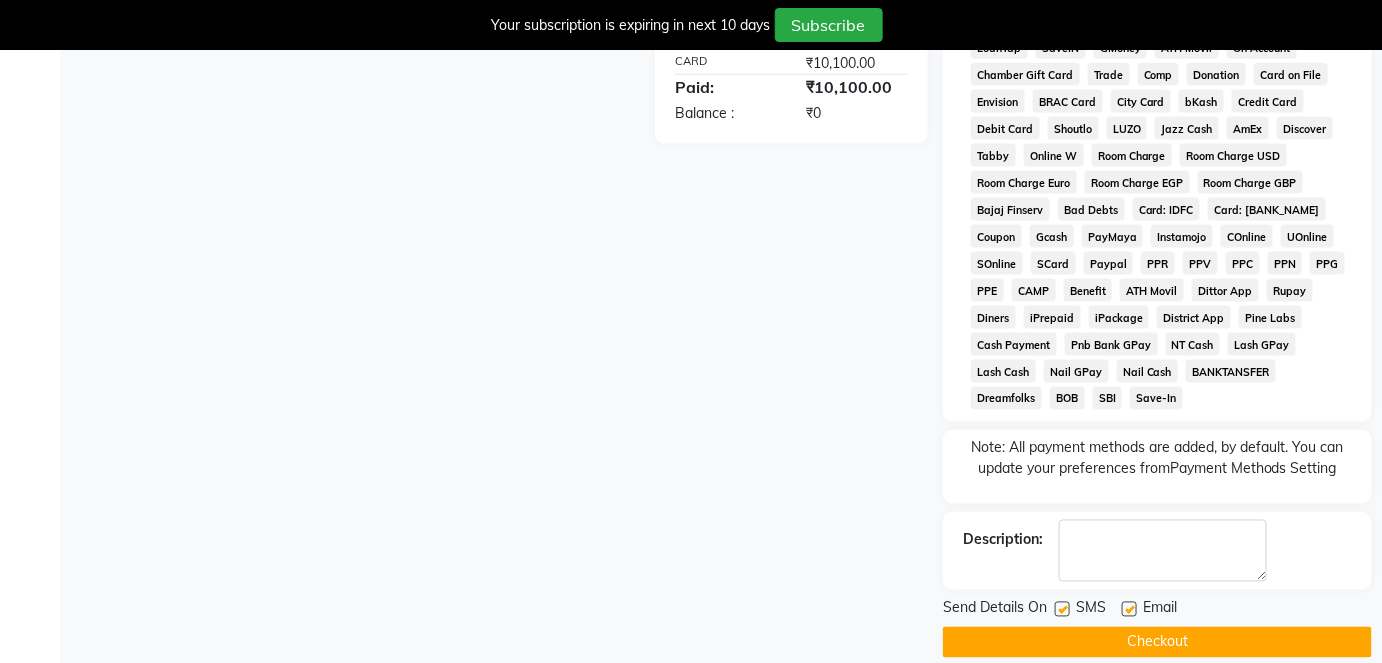 click at bounding box center (1129, 609) 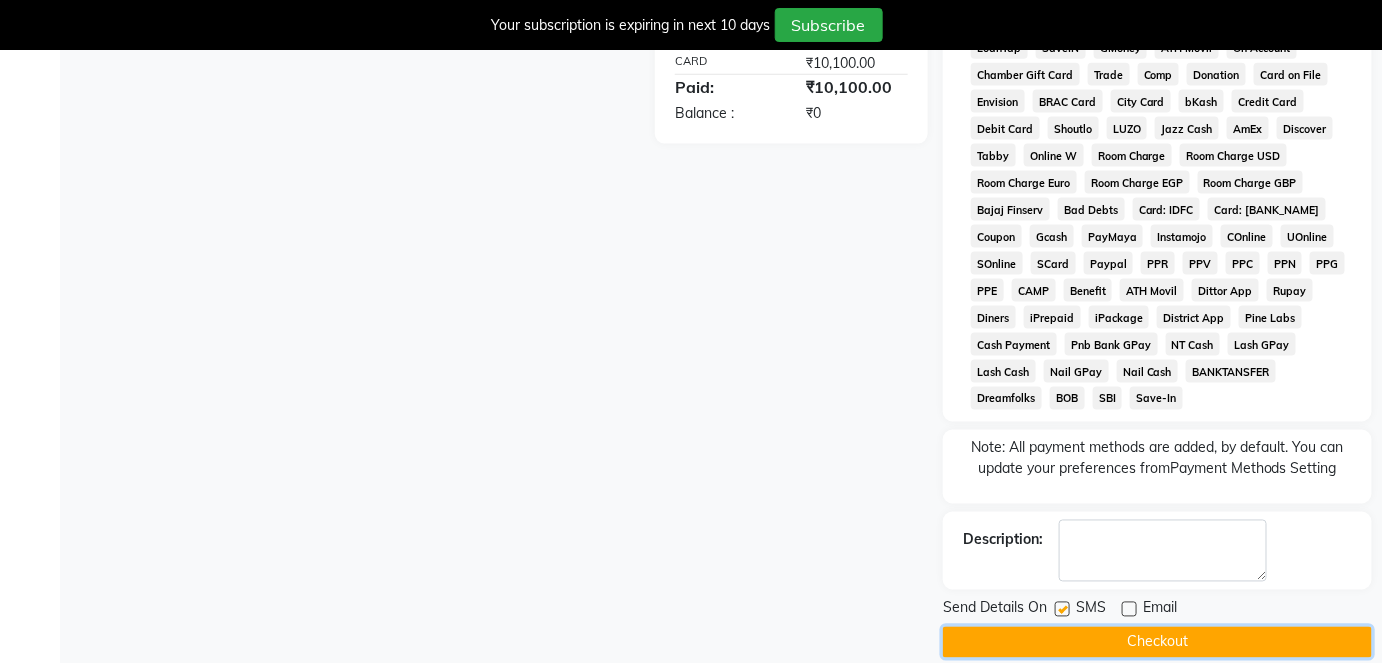 click on "Checkout" at bounding box center (1157, 642) 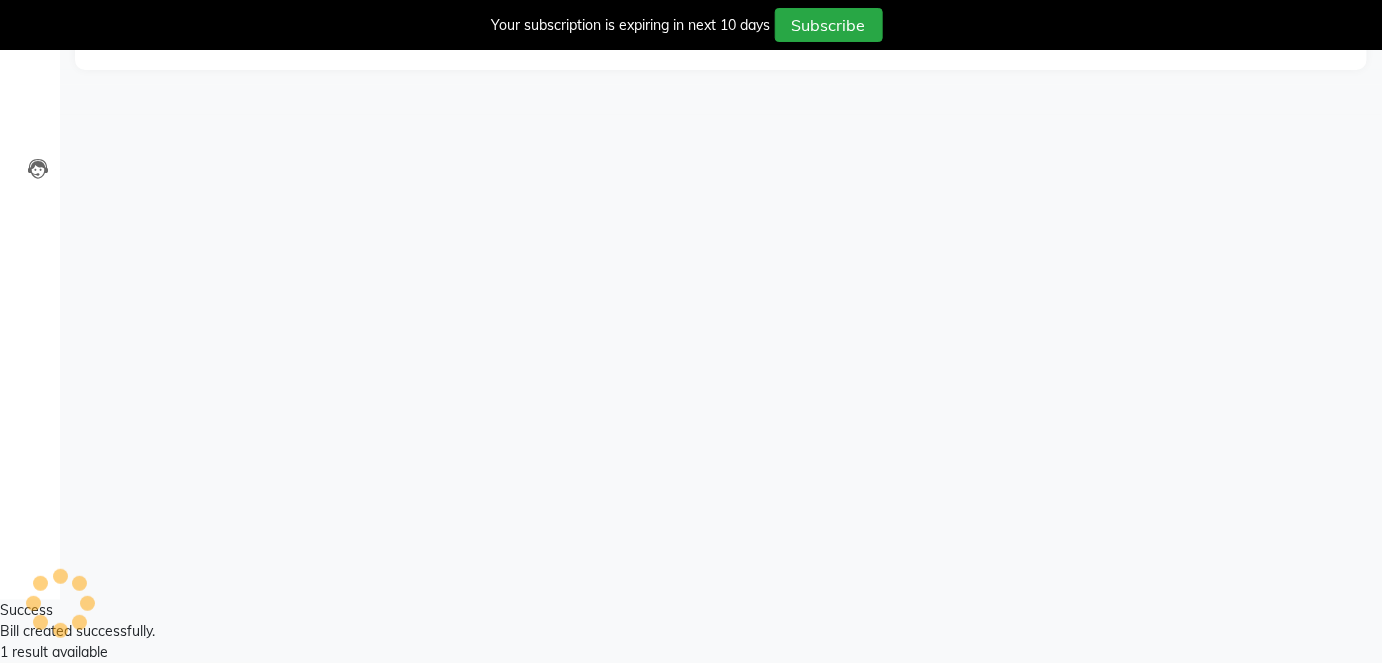 scroll, scrollTop: 48, scrollLeft: 0, axis: vertical 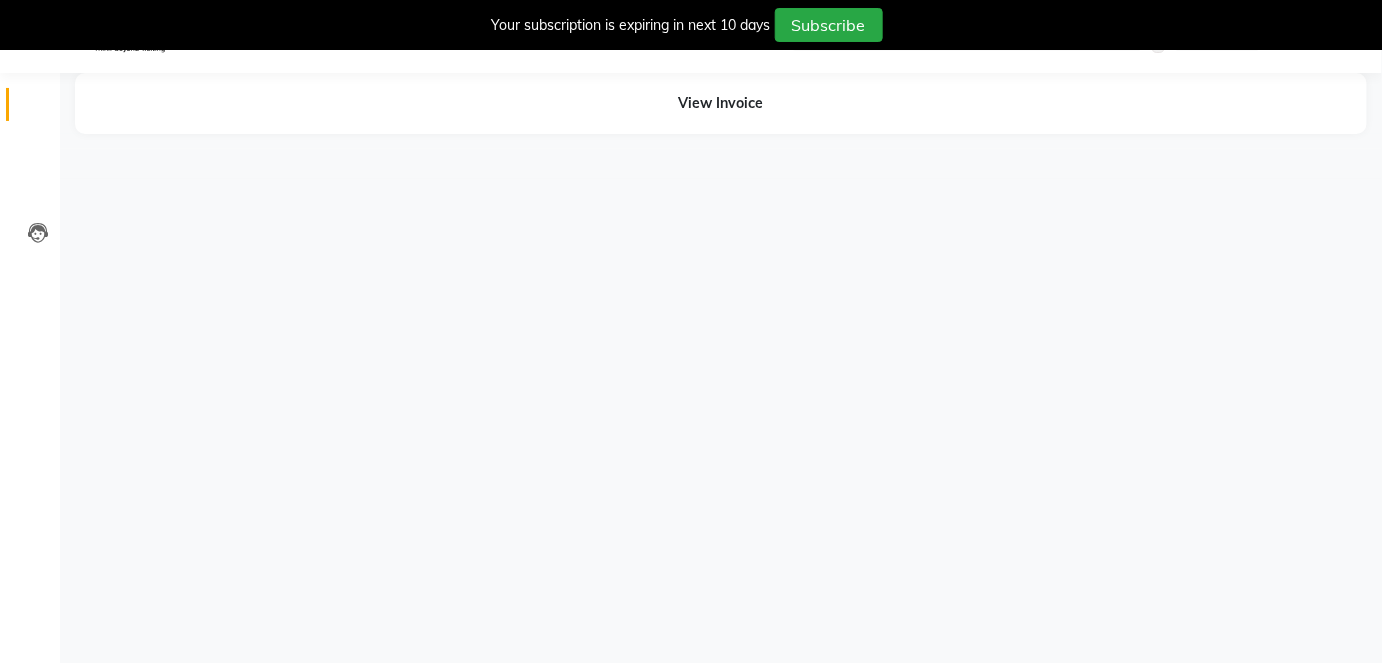 click at bounding box center [38, 109] 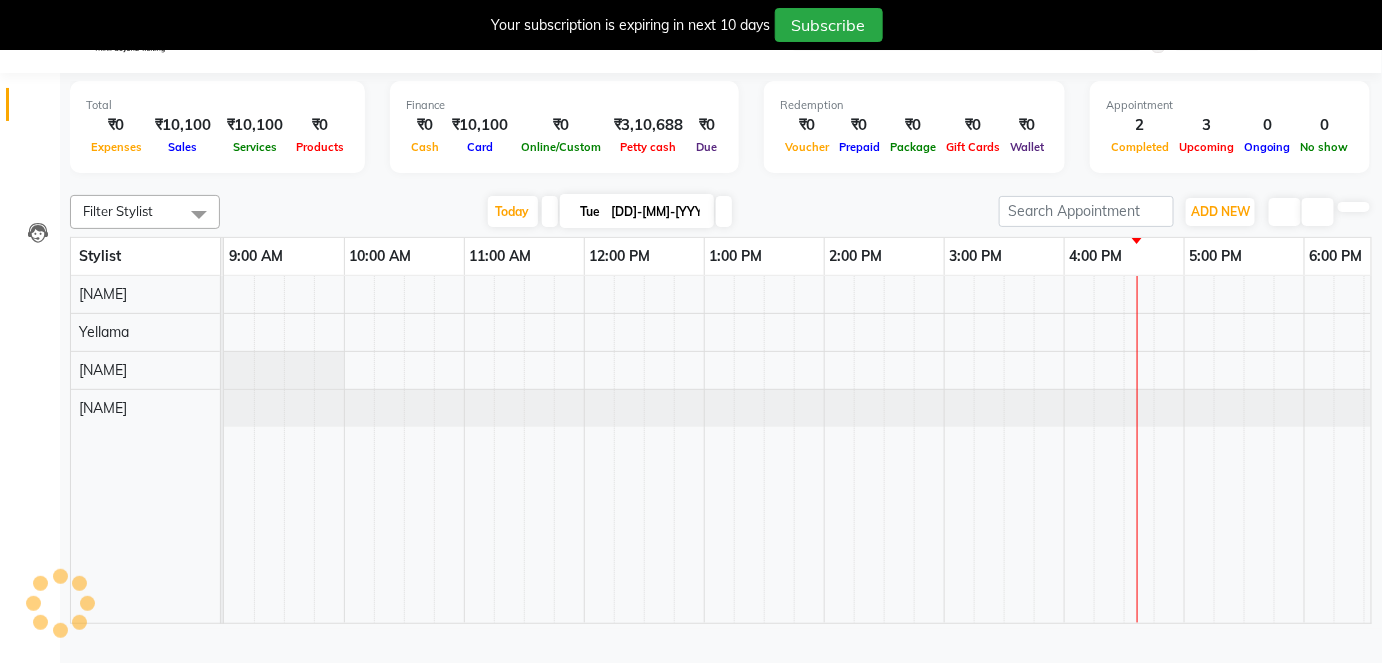 scroll, scrollTop: 0, scrollLeft: 0, axis: both 